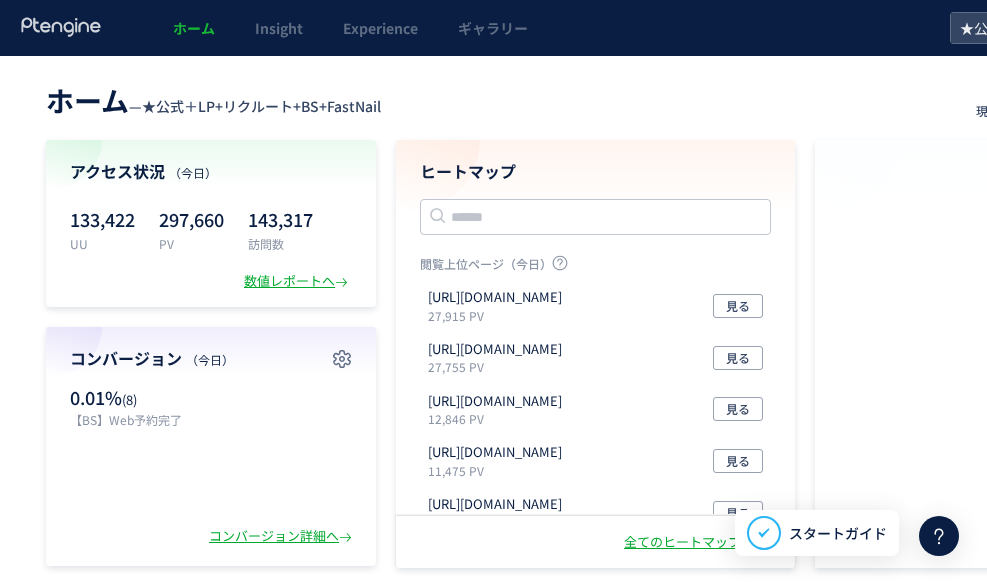 scroll, scrollTop: 0, scrollLeft: 0, axis: both 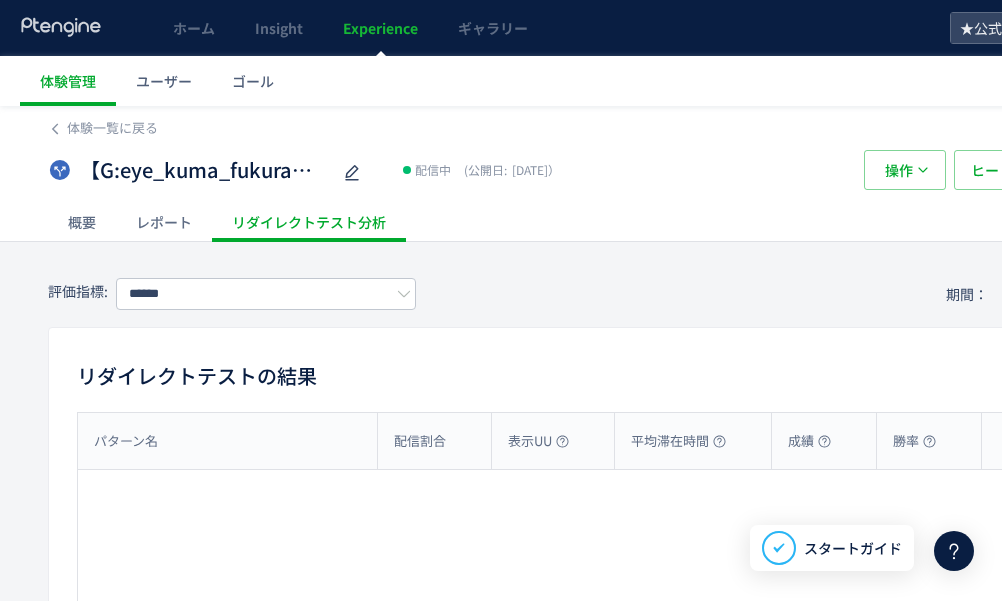 type on "**********" 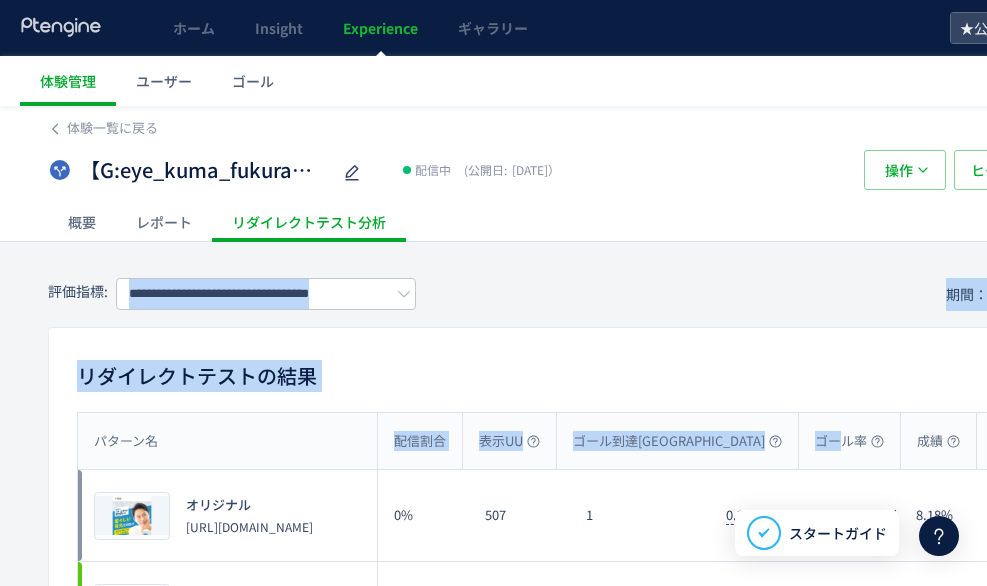drag, startPoint x: 0, startPoint y: 0, endPoint x: 521, endPoint y: 295, distance: 598.7203 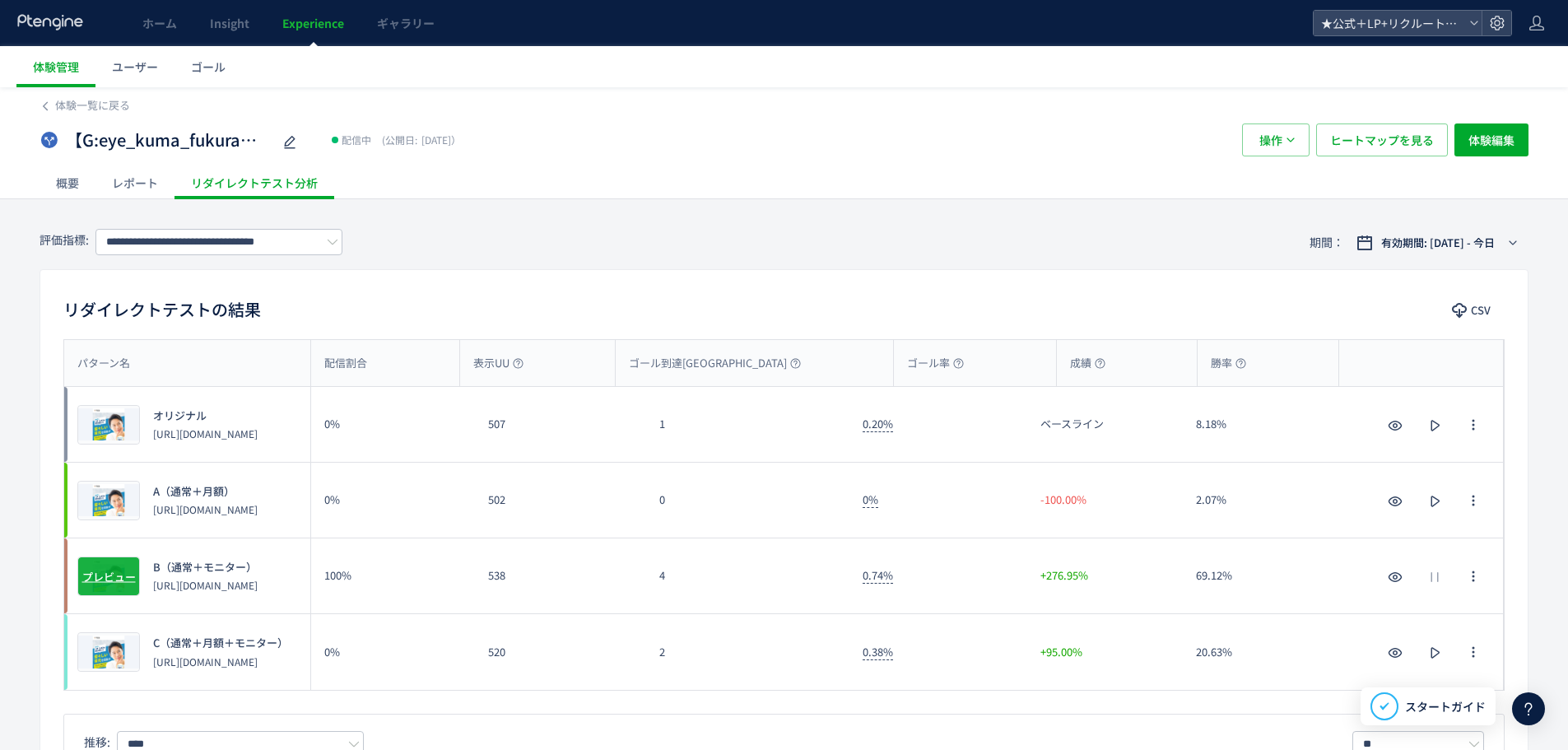 click on "プレビュー" at bounding box center [109, 575] 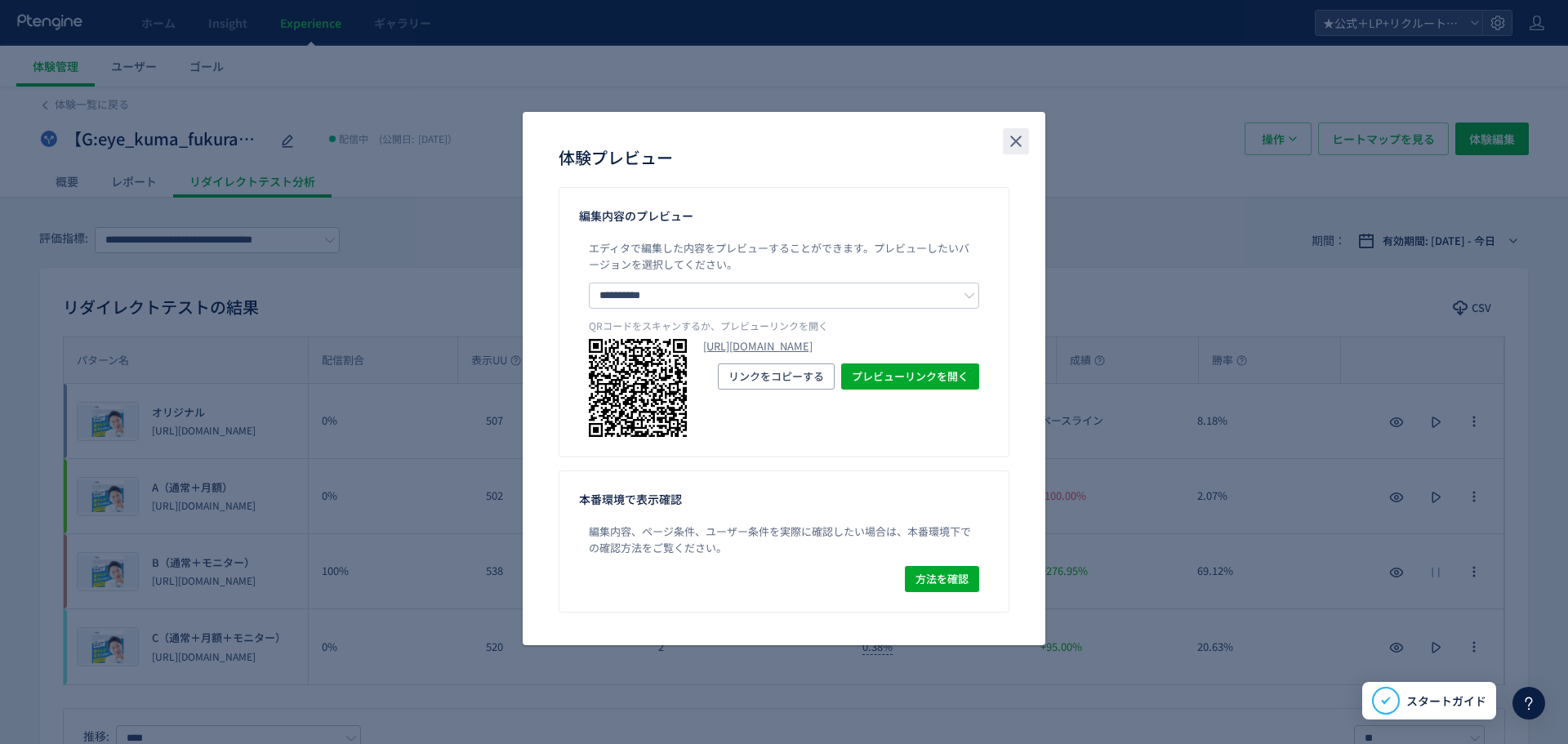 drag, startPoint x: 1027, startPoint y: 131, endPoint x: 640, endPoint y: 285, distance: 416.5153 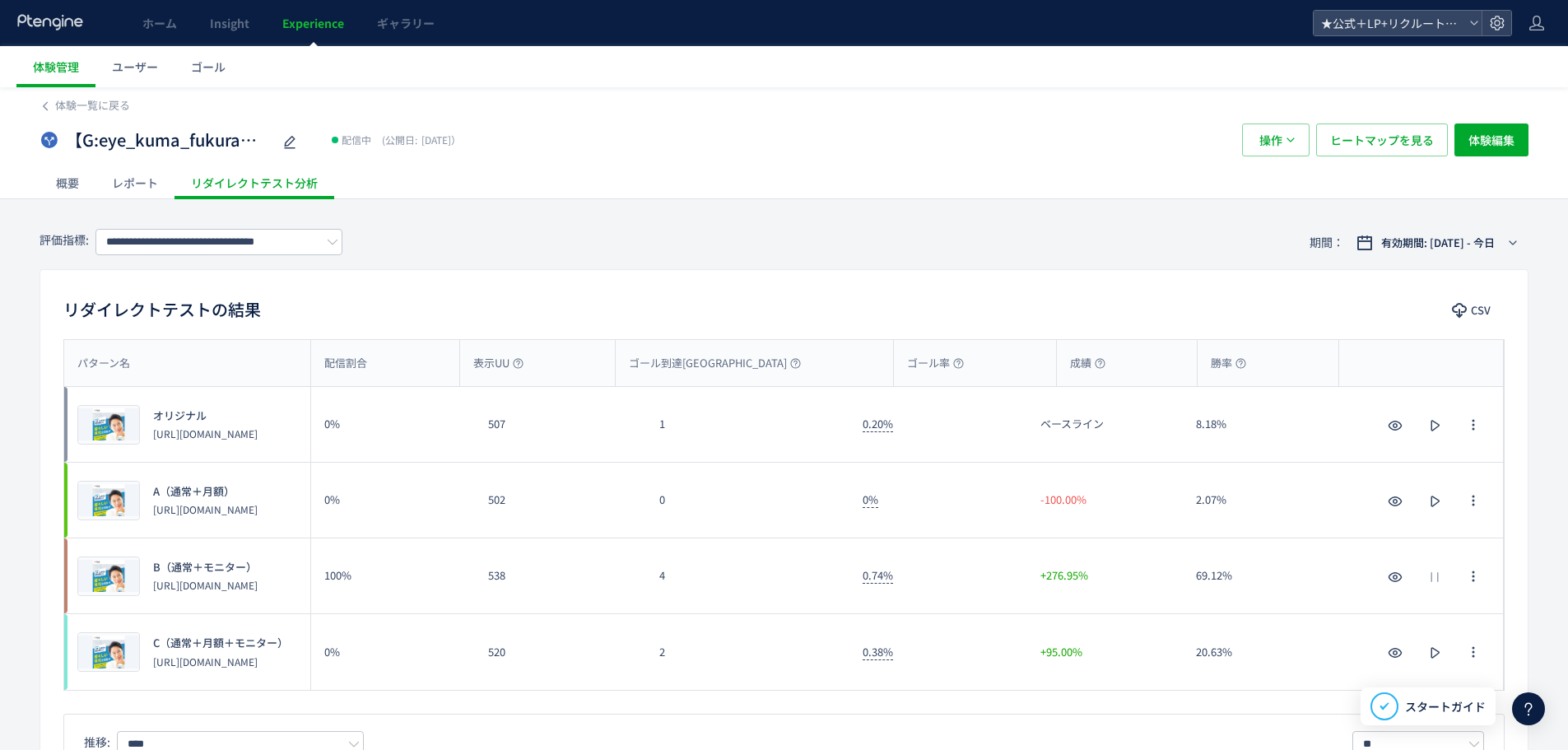 click on "[URL][DOMAIN_NAME]" at bounding box center [205, 585] 